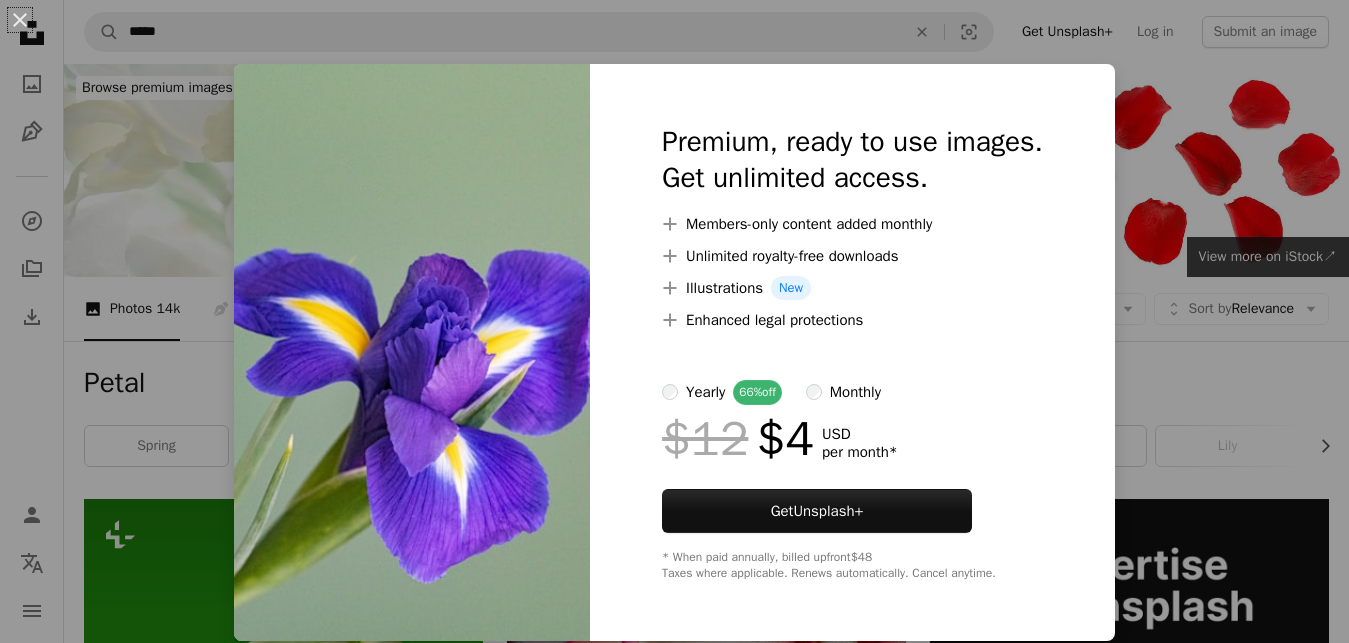 scroll, scrollTop: 2768, scrollLeft: 0, axis: vertical 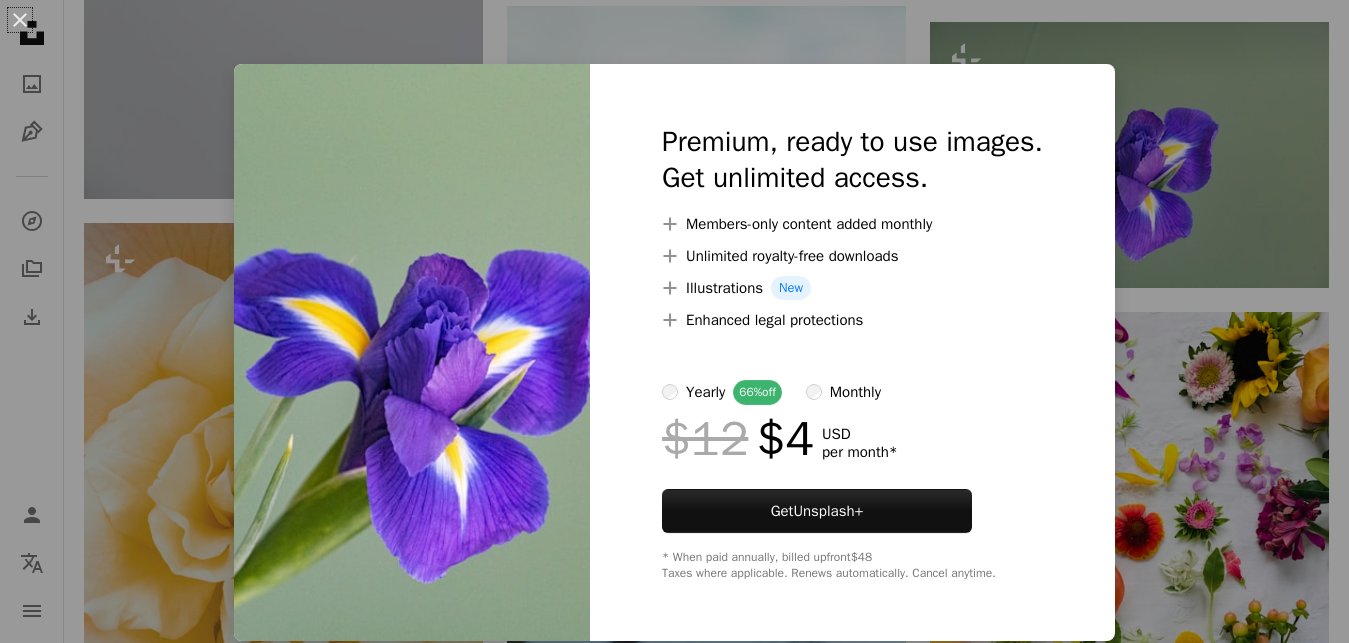 click on "An X shape Premium, ready to use images. Get unlimited access. A plus sign Members-only content added monthly A plus sign Unlimited royalty-free downloads A plus sign Illustrations  New A plus sign Enhanced legal protections yearly 66%  off monthly $12   $4 USD per month * Get  Unsplash+ * When paid annually, billed upfront  $48 Taxes where applicable. Renews automatically. Cancel anytime." at bounding box center [674, 321] 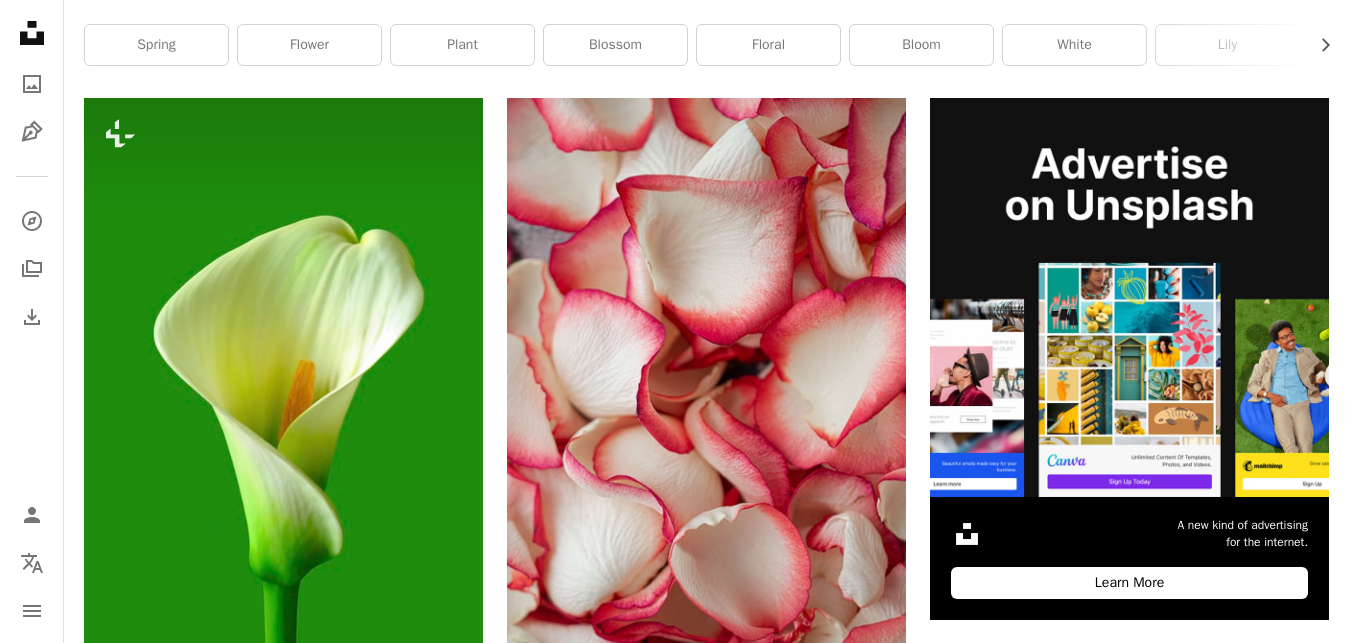 scroll, scrollTop: 371, scrollLeft: 0, axis: vertical 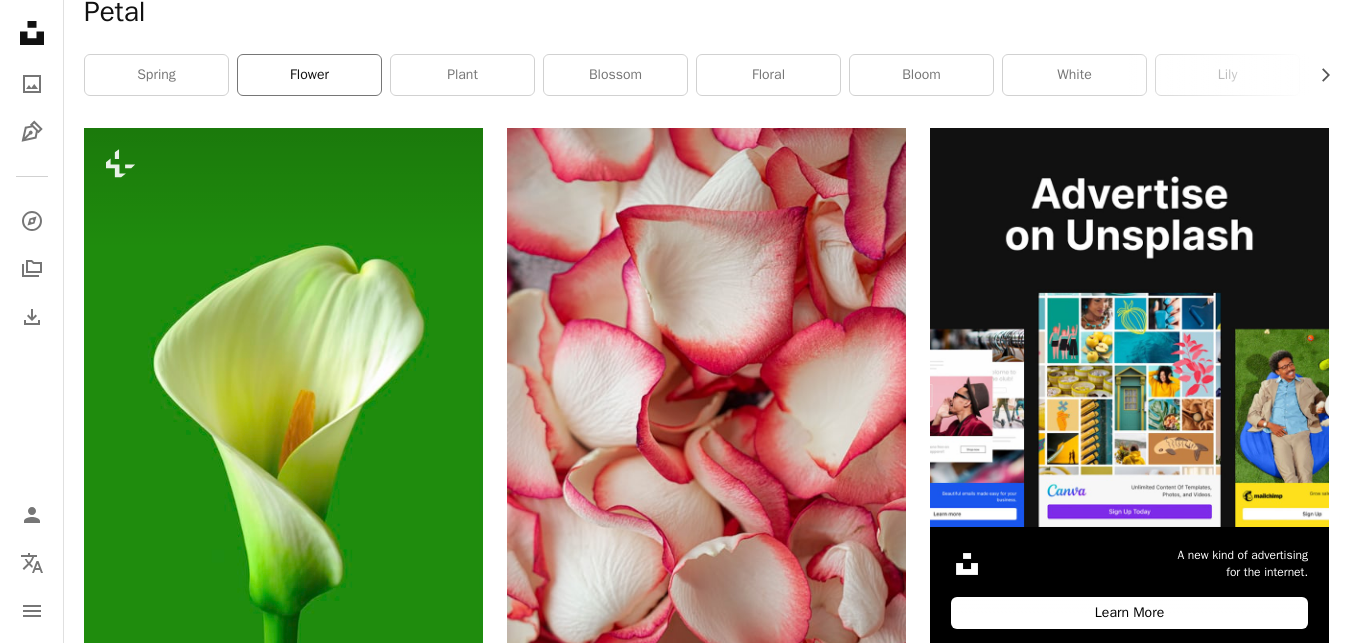 click on "flower" at bounding box center [309, 75] 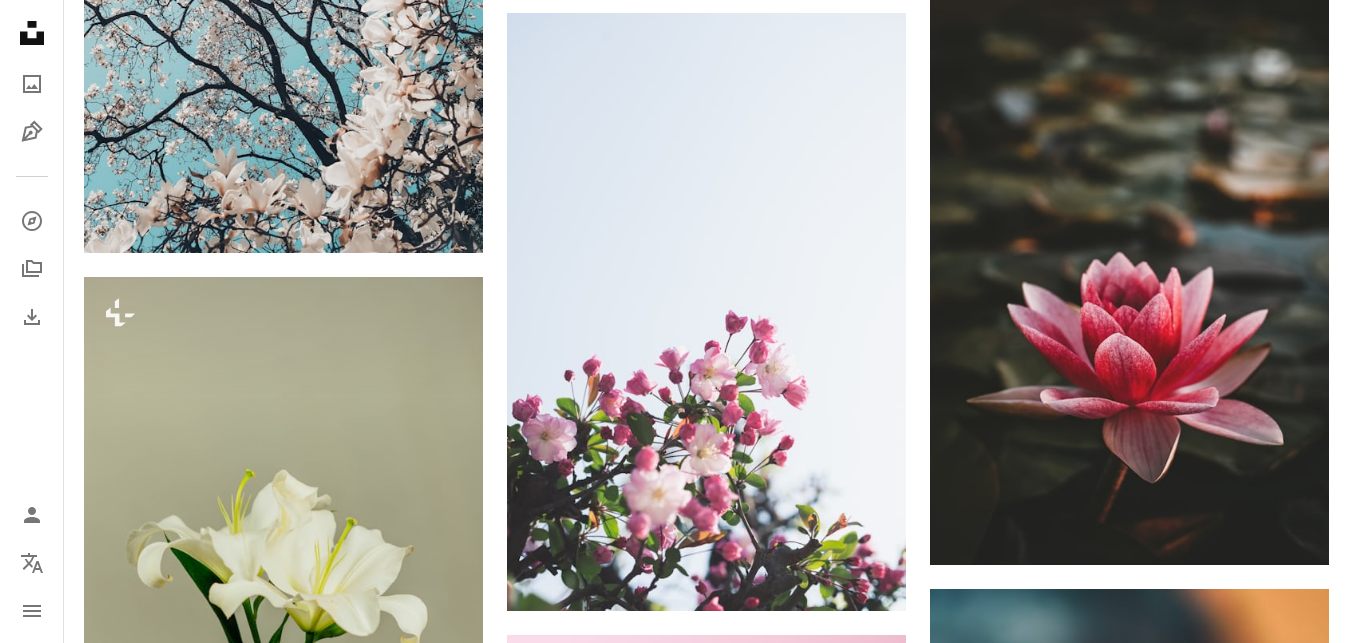 scroll, scrollTop: 1377, scrollLeft: 0, axis: vertical 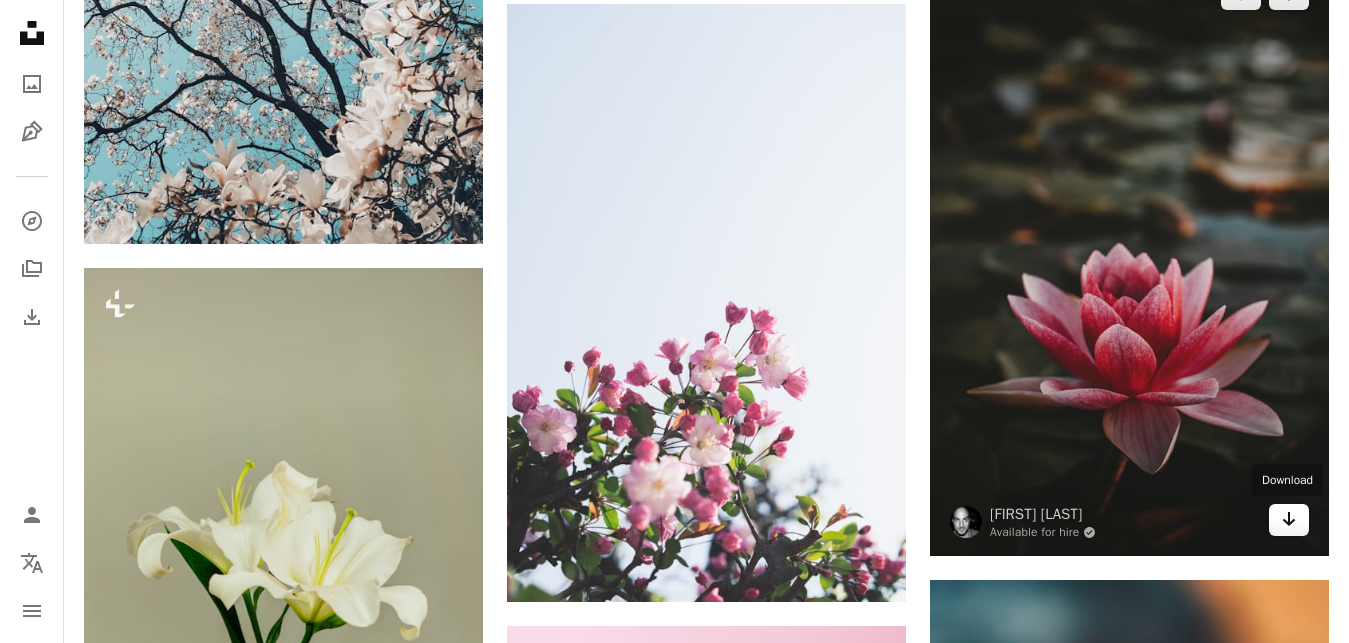 click on "Arrow pointing down" 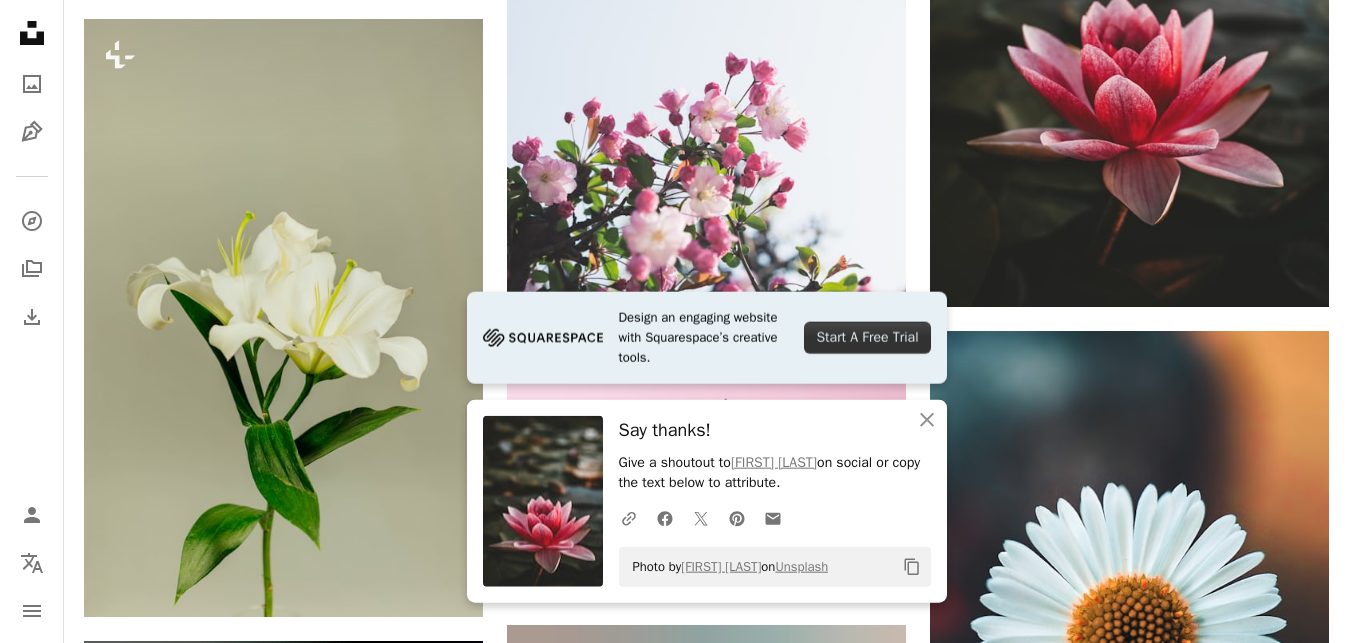 scroll, scrollTop: 1834, scrollLeft: 0, axis: vertical 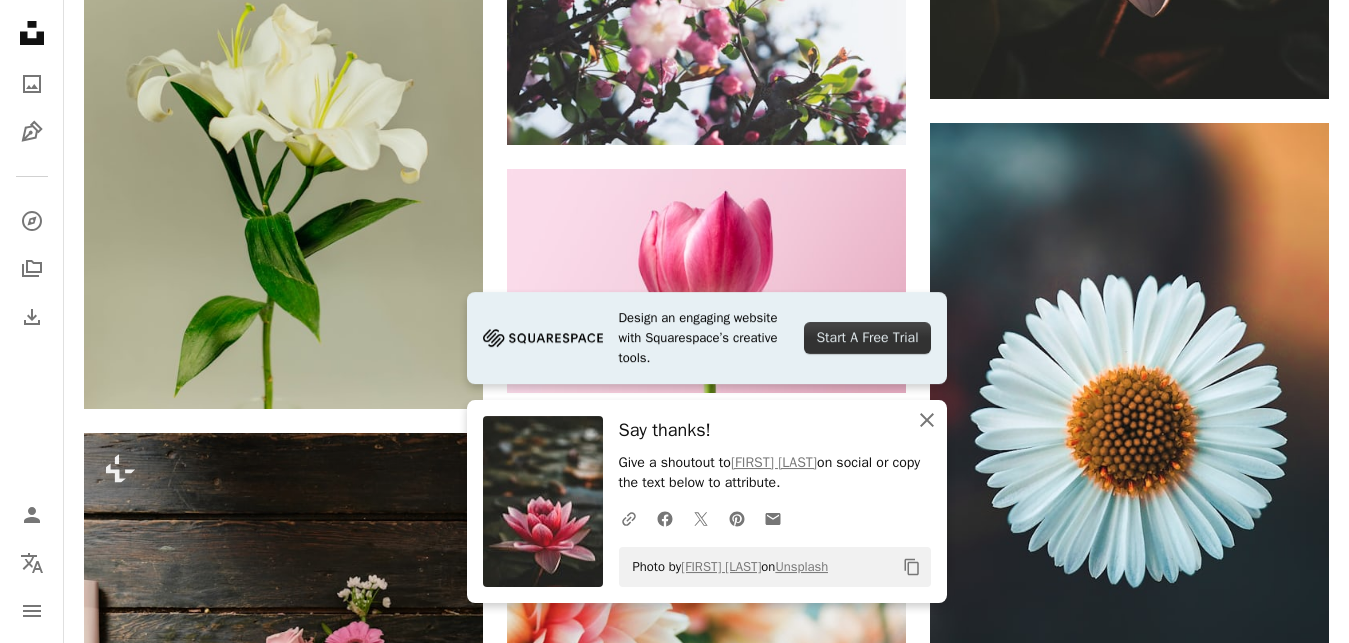 click on "An X shape" 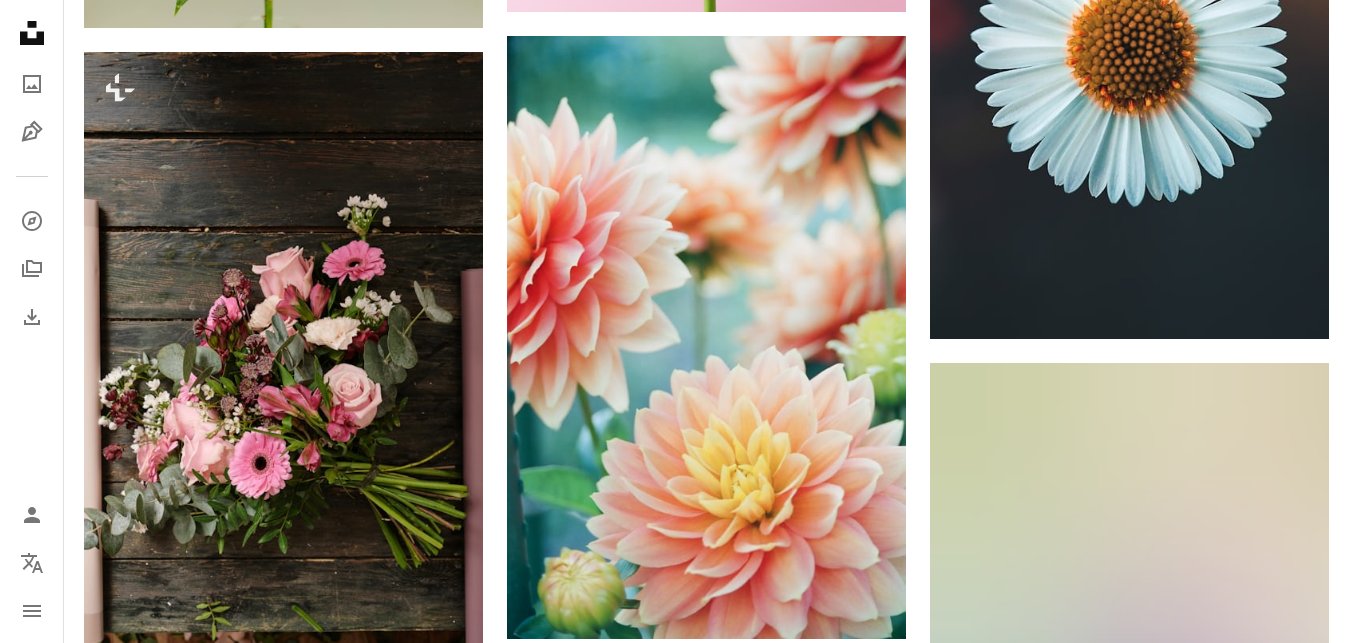 scroll, scrollTop: 2258, scrollLeft: 0, axis: vertical 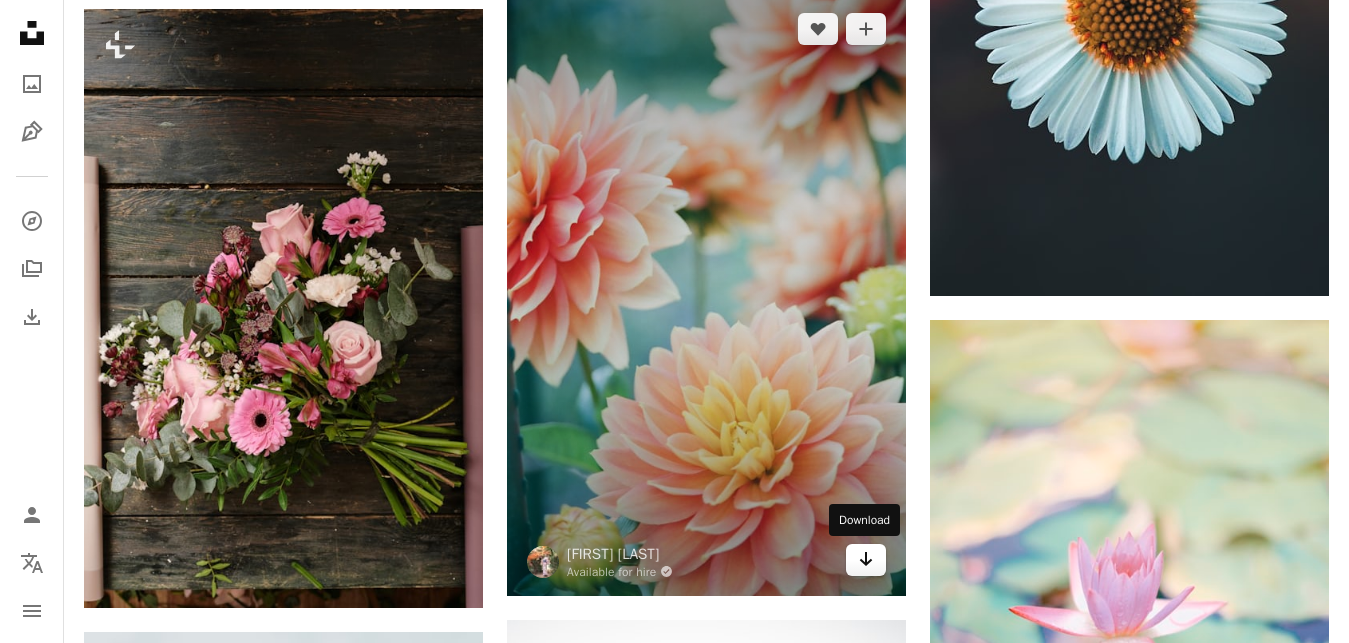click on "Arrow pointing down" 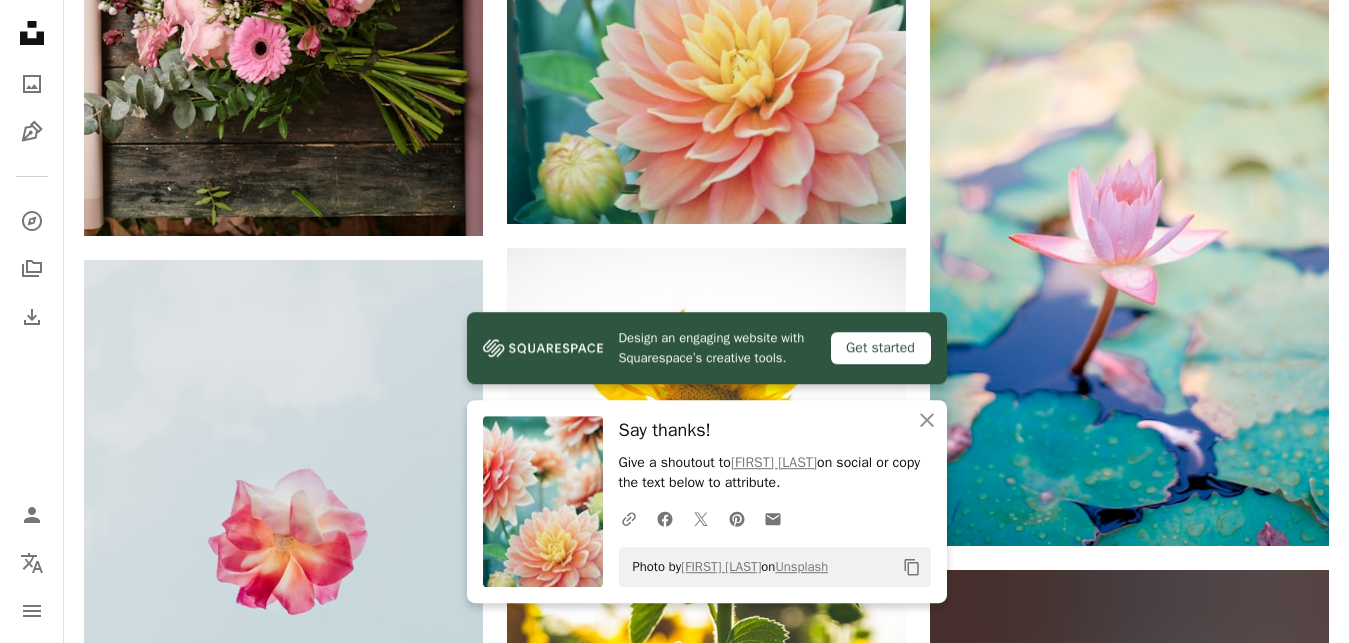 scroll, scrollTop: 2673, scrollLeft: 0, axis: vertical 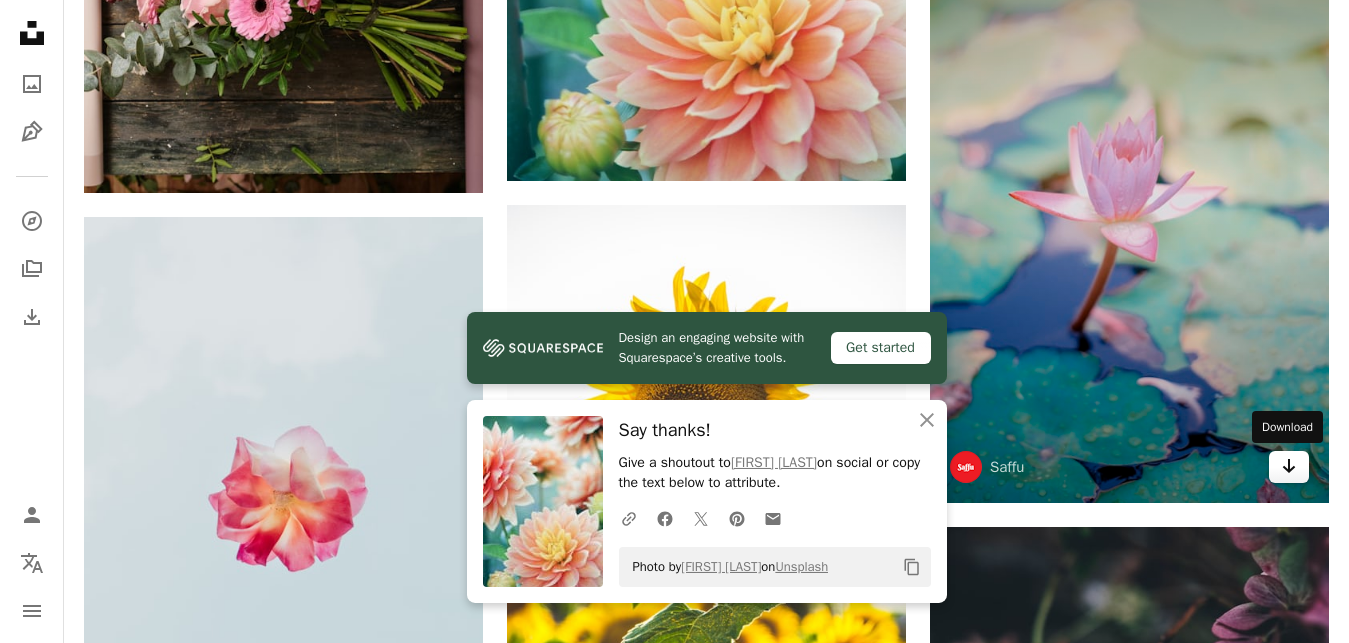 click on "Arrow pointing down" 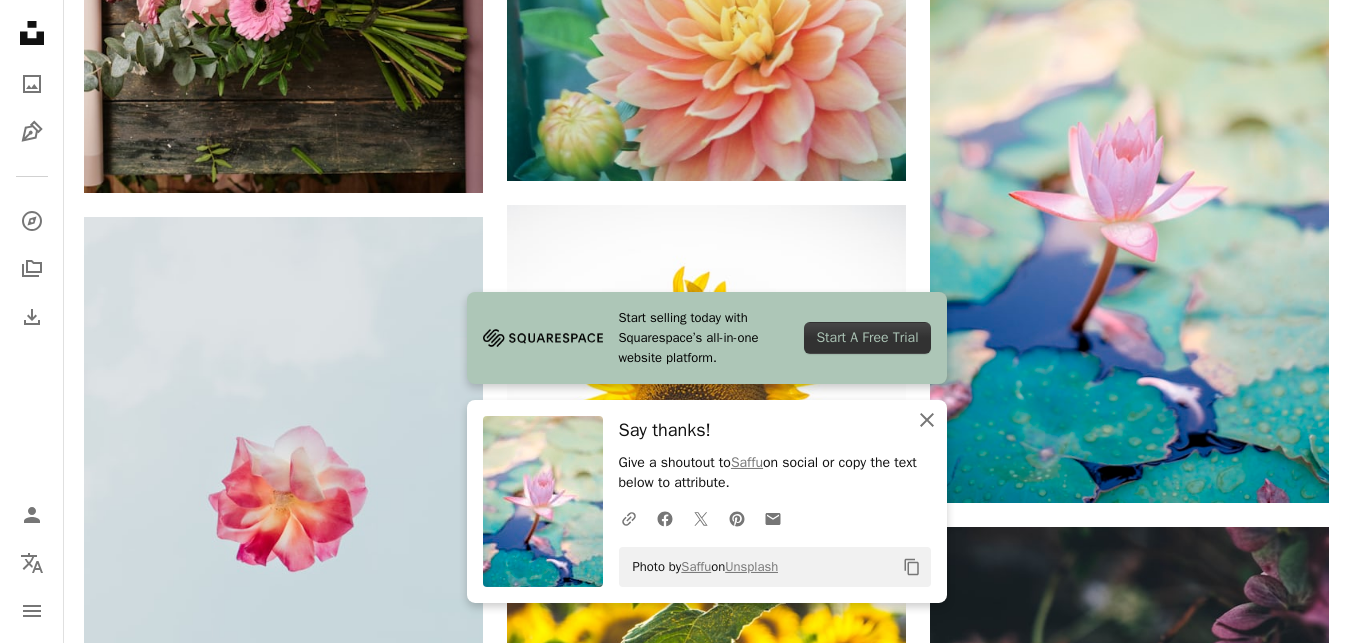 click 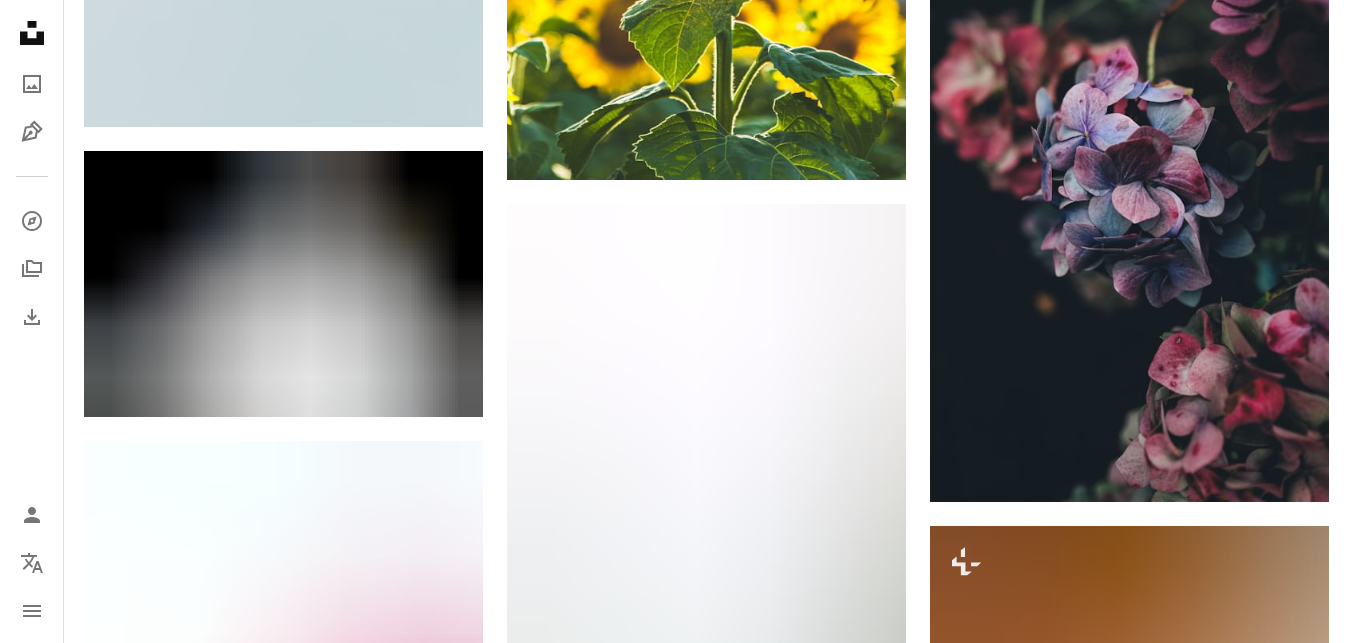 scroll, scrollTop: 3305, scrollLeft: 0, axis: vertical 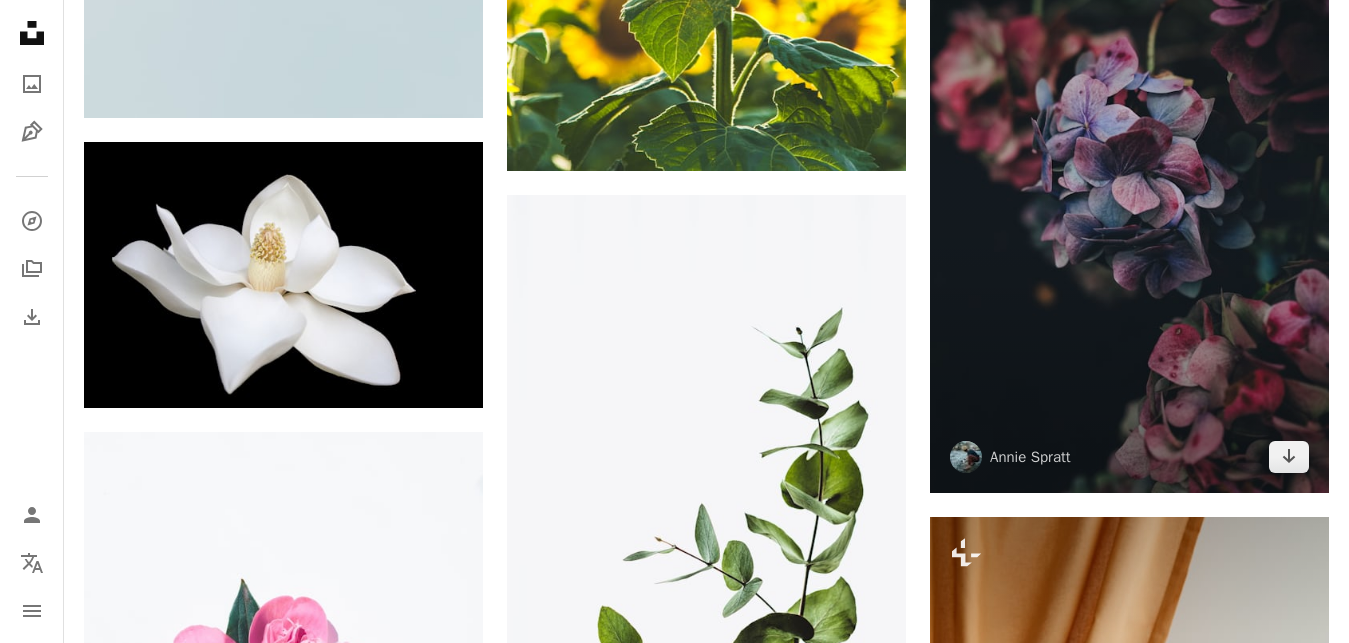 click at bounding box center (1129, 194) 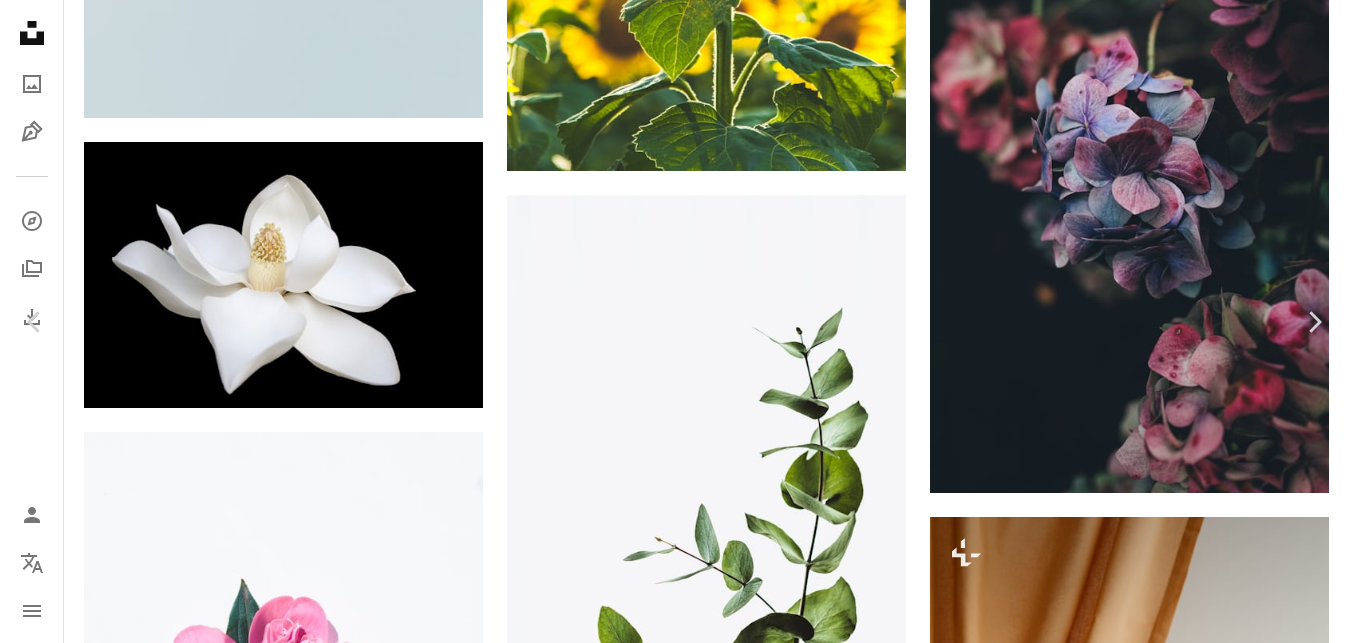 click on "Download free" at bounding box center [1154, 5768] 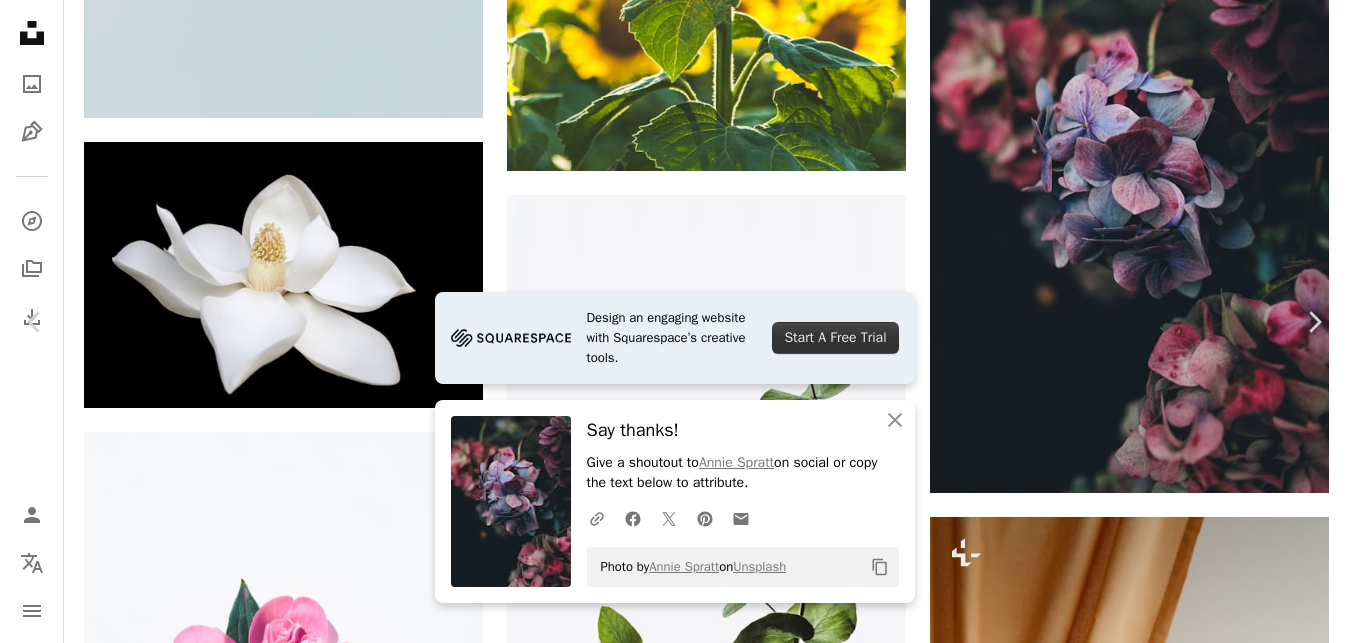 click on "An X shape" at bounding box center (20, 20) 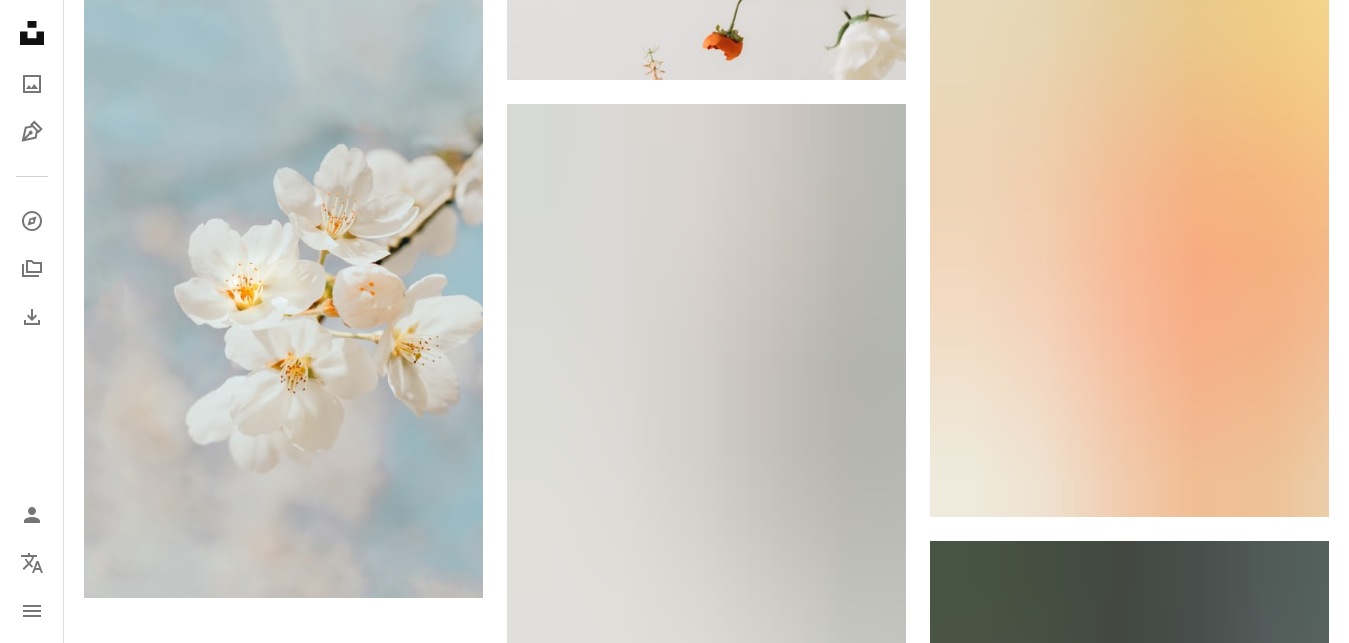 scroll, scrollTop: 6976, scrollLeft: 0, axis: vertical 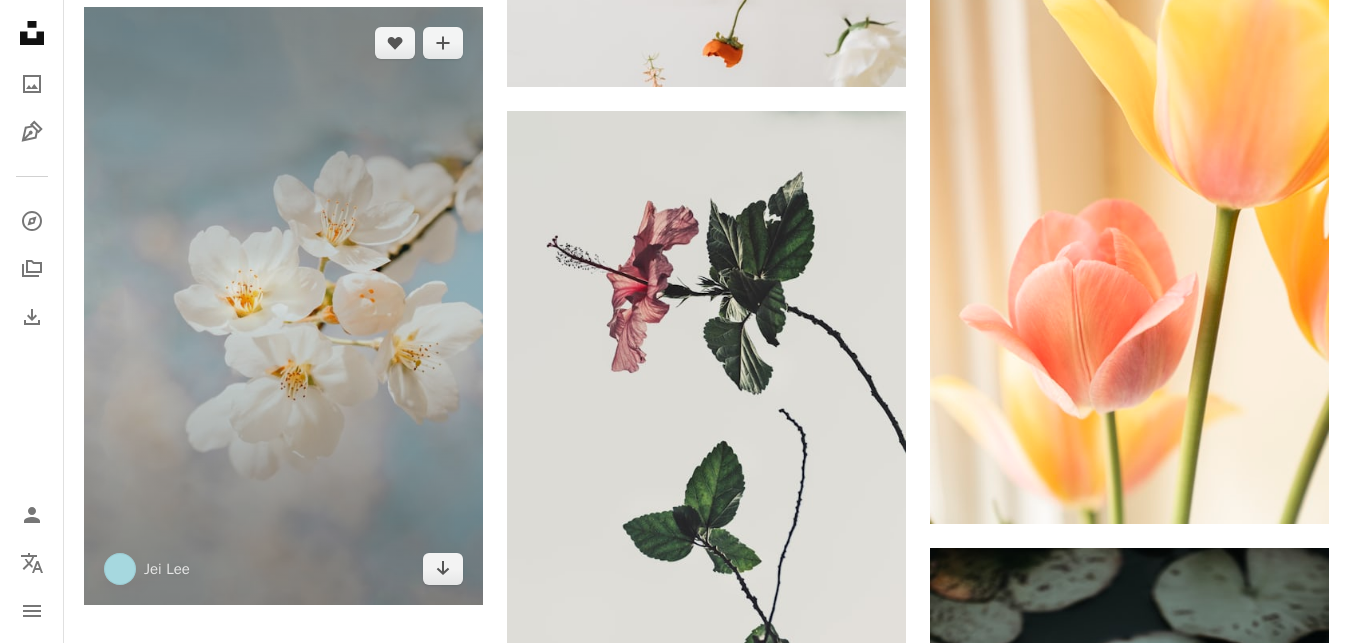 click at bounding box center [283, 306] 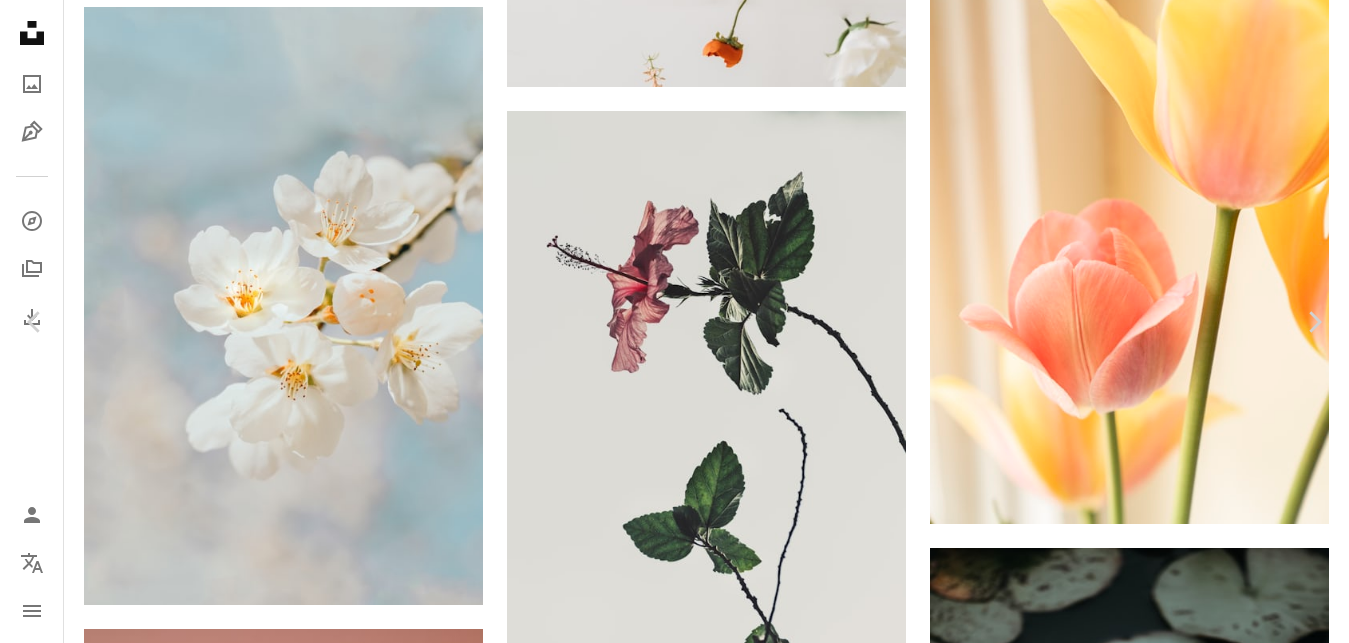 click on "Download free" at bounding box center (1154, 5905) 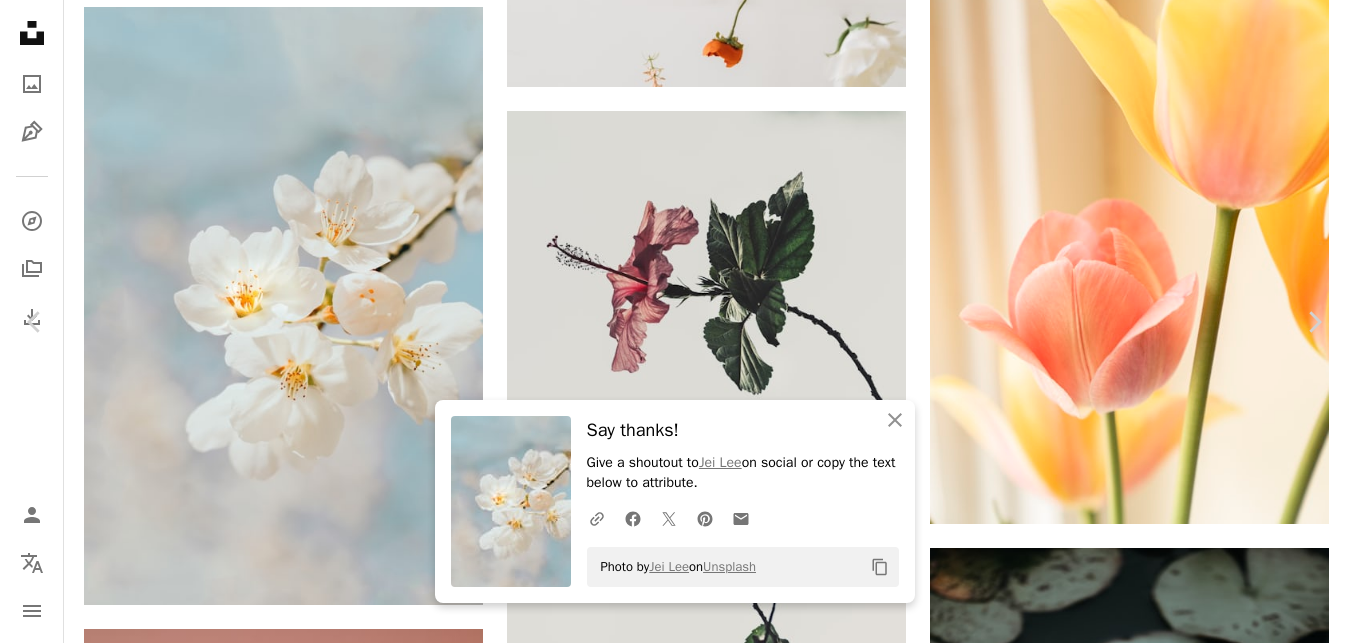 scroll, scrollTop: 603, scrollLeft: 0, axis: vertical 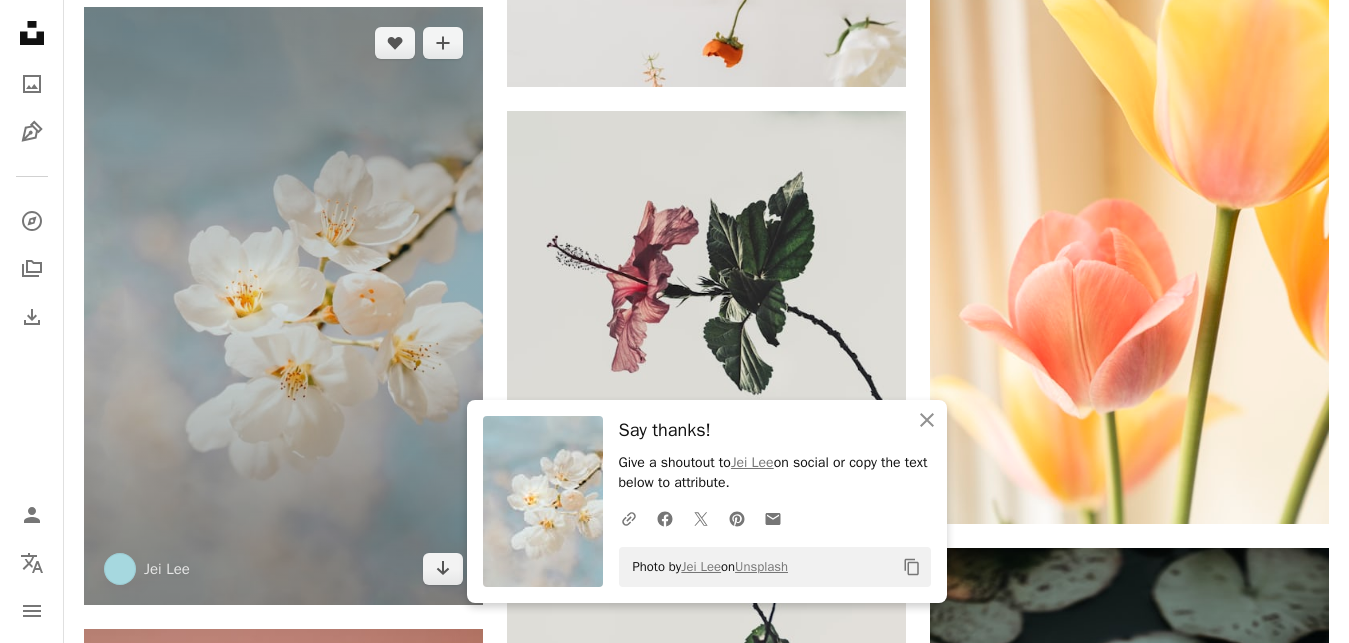 click at bounding box center (283, 306) 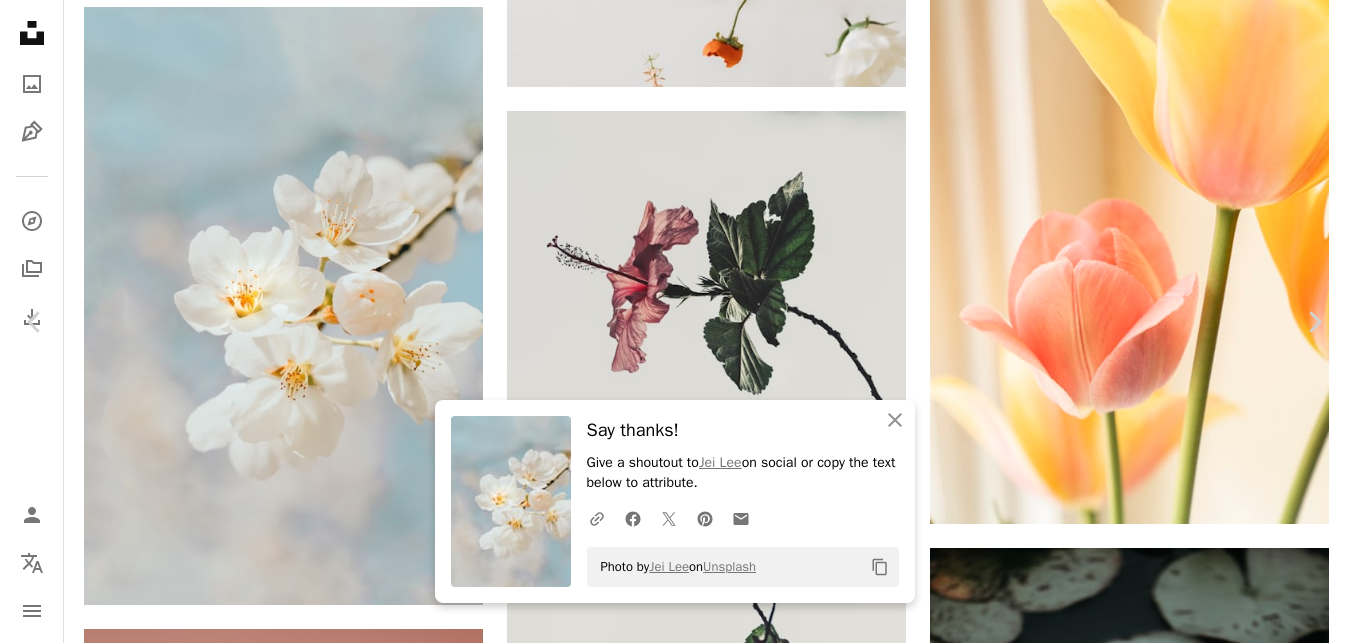 click on "An X shape" at bounding box center [20, 20] 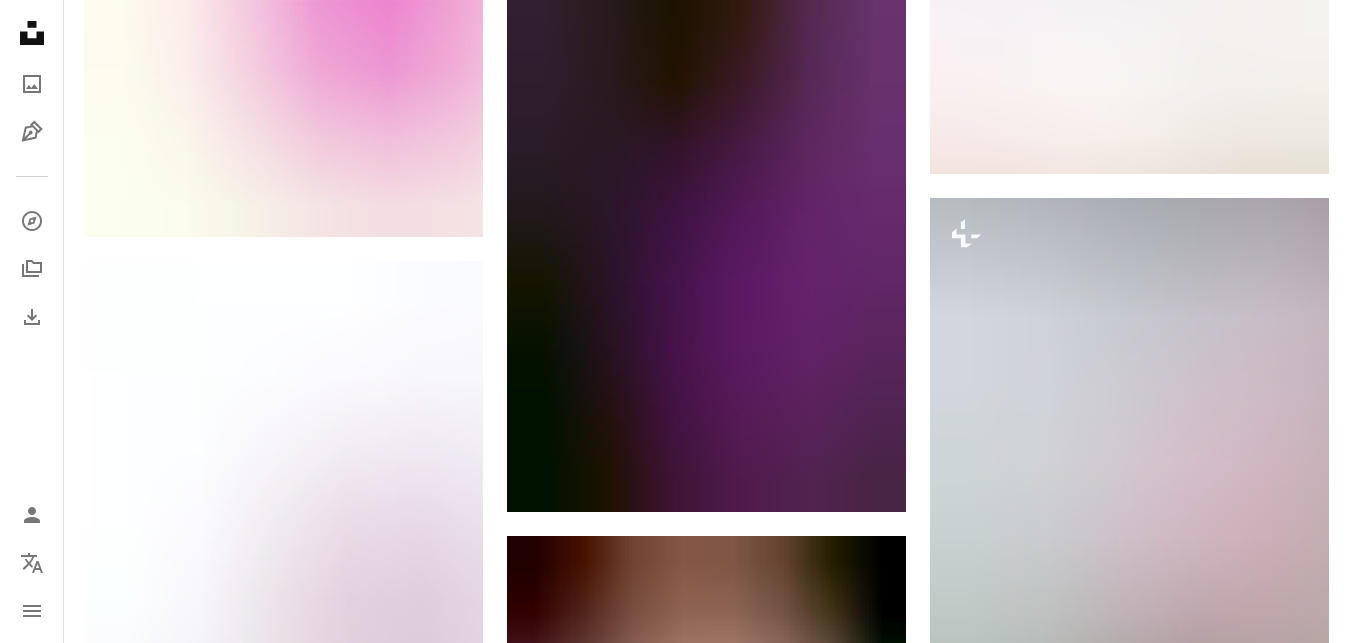 scroll, scrollTop: 9106, scrollLeft: 0, axis: vertical 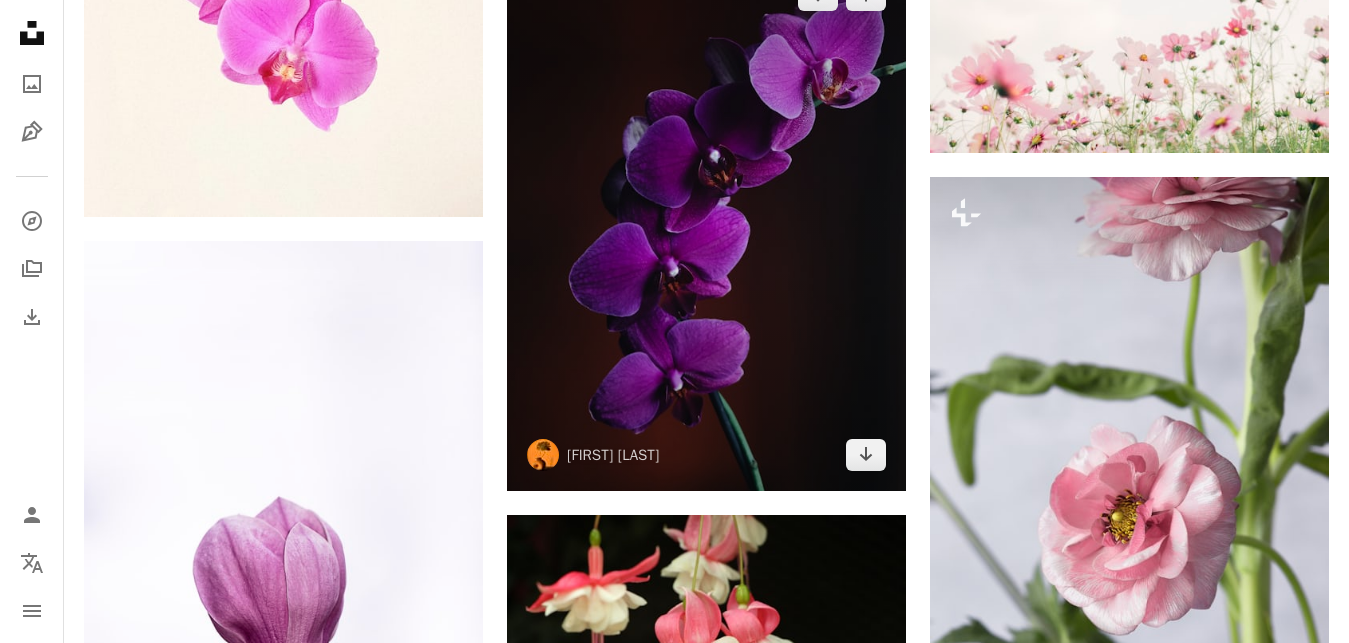 click at bounding box center (706, 225) 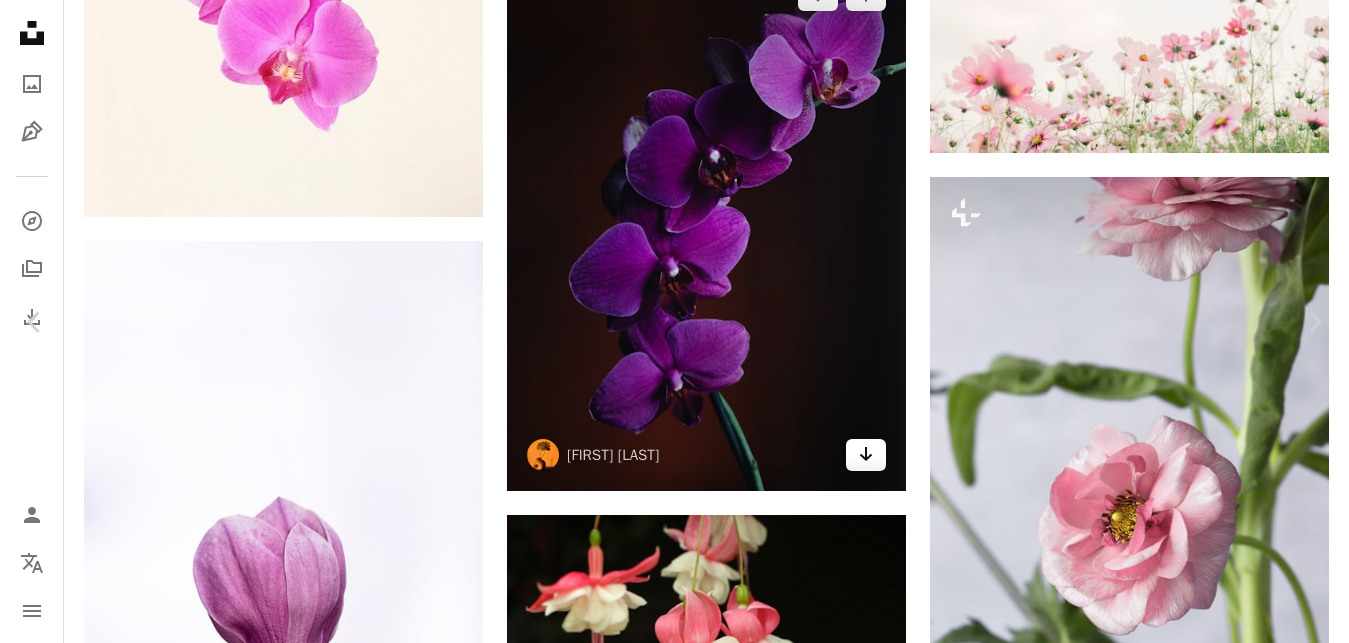 click at bounding box center (667, 4105) 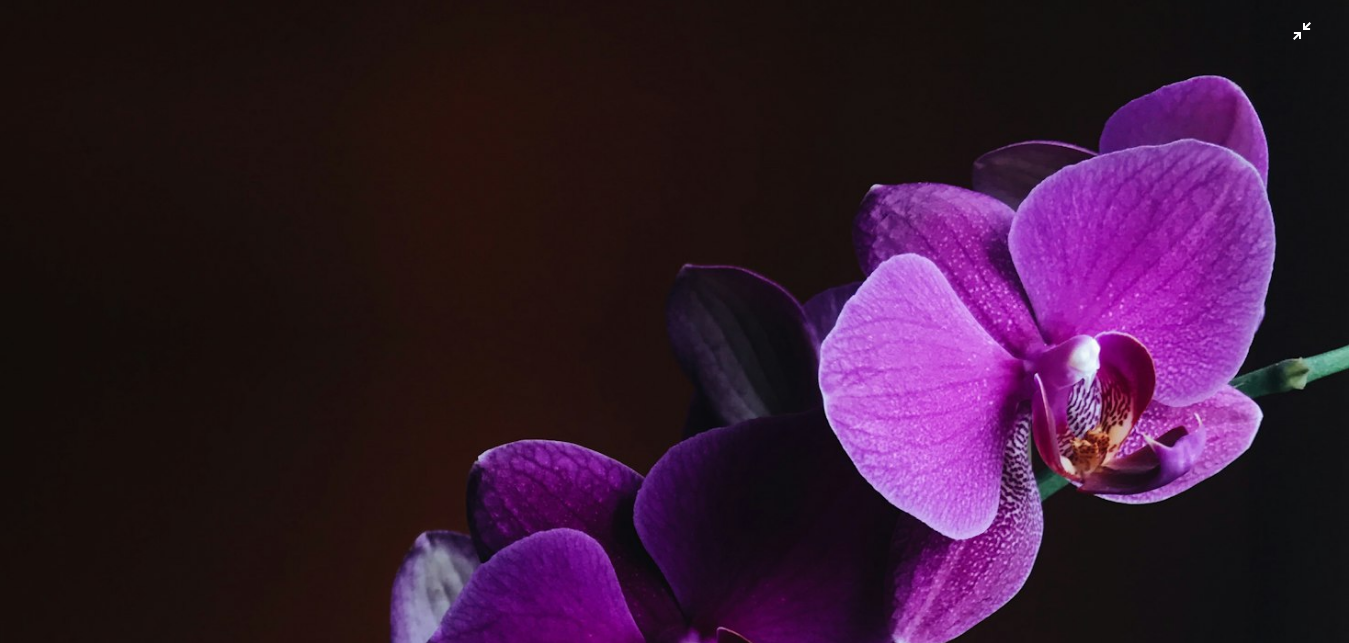 scroll, scrollTop: 568, scrollLeft: 0, axis: vertical 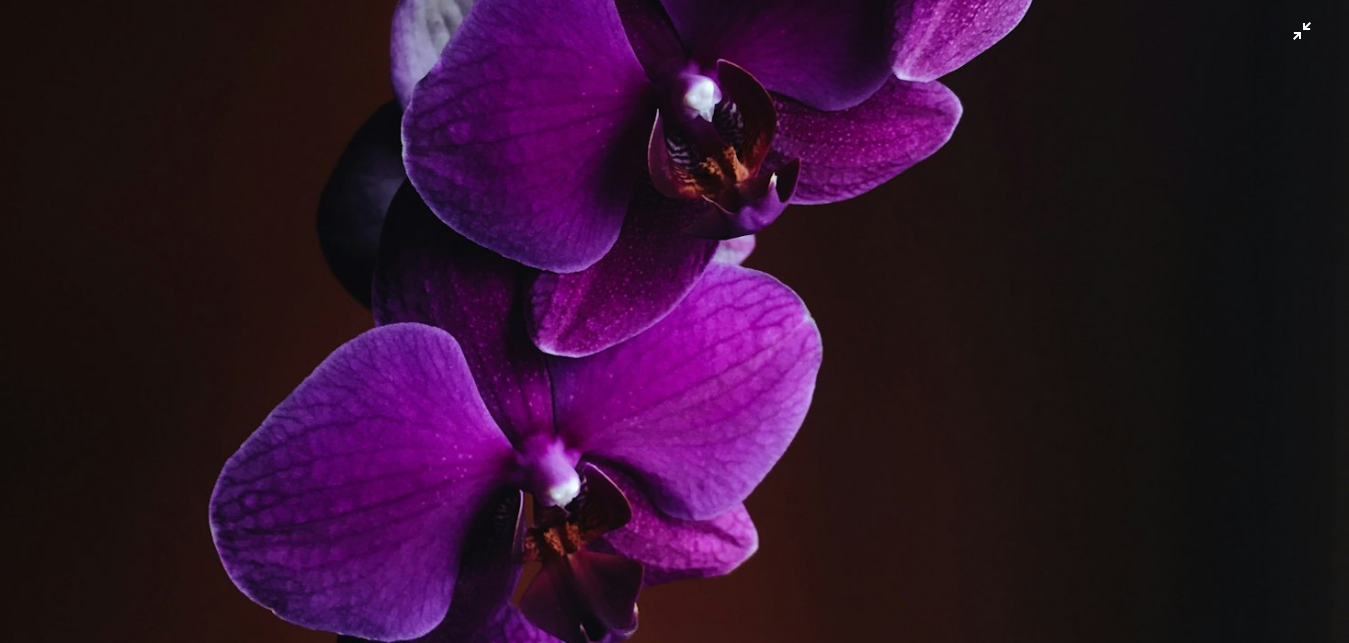 click at bounding box center [674, 331] 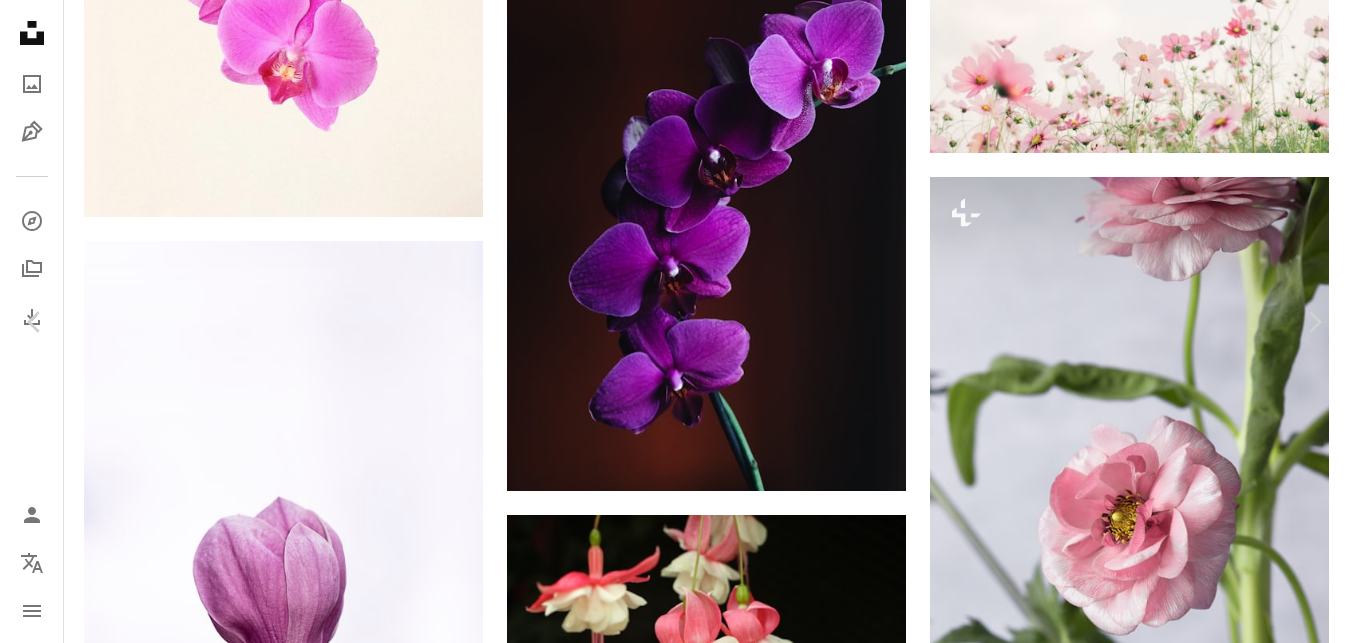 click on "Download free" at bounding box center (1154, 3774) 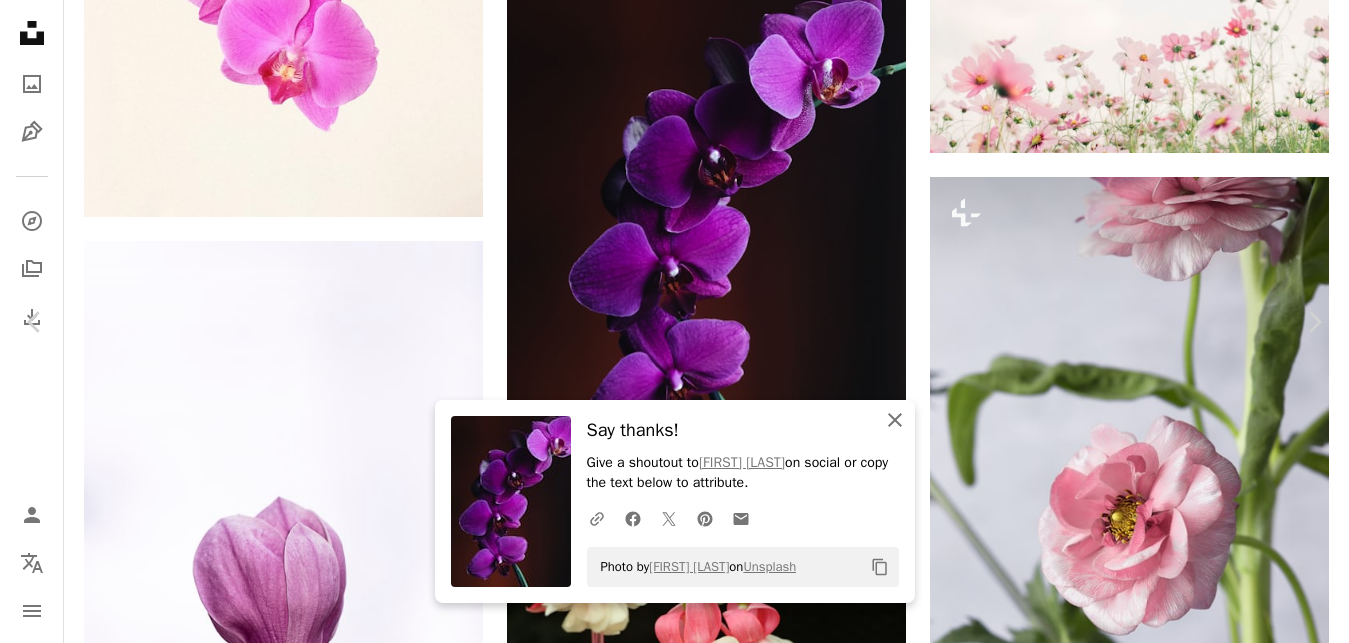 click 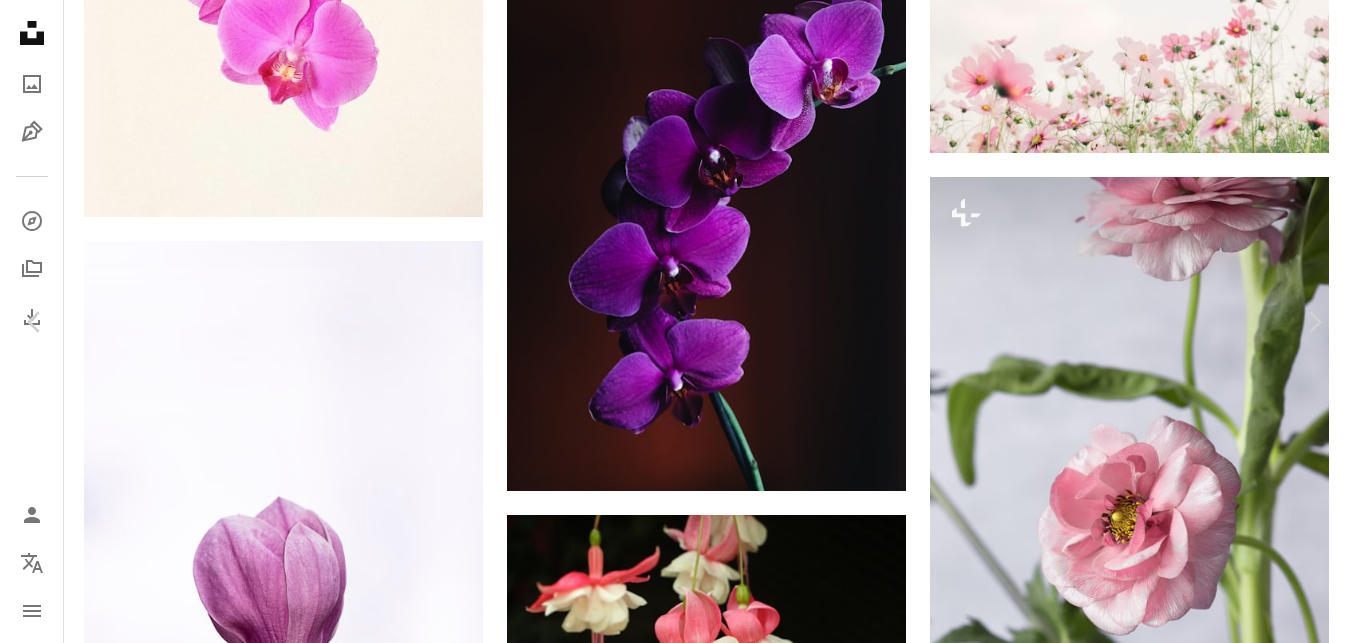 click on "An X shape Chevron left Chevron right [FIRST] [LAST] r [FIRST] [LAST] A heart A plus sign Download free Chevron down Zoom in Views 9,252,311 Downloads 100,289 Featured in Photos , Nature A forward-right arrow Share Info icon Info More Actions I have this home, and Enjoy its beauty everyday! The colors are just amazing! So why not to take a picture as souvenir! :) Calendar outlined Published on August 22, 2018 Camera Apple, iPhone 7 Plus Safety Free to use under the Unsplash License flower photo home flower wallpaper purple floral orchid flower background macro decor contrast petal stem human people plant blossom flora violet geranium Backgrounds Browse premium related images on iStock | Save 20% with code UNSPLASH20 View more on iStock ↗ Related images A heart A plus sign [FIRST] [LAST] Arrow pointing down A heart A plus sign A heart A plus sign [FIRST] For Unsplash+ A lock Download Plus sign for Unsplash+ A heart A plus sign [FIRST] [LAST] For Unsplash+ A lock" at bounding box center [674, 4048] 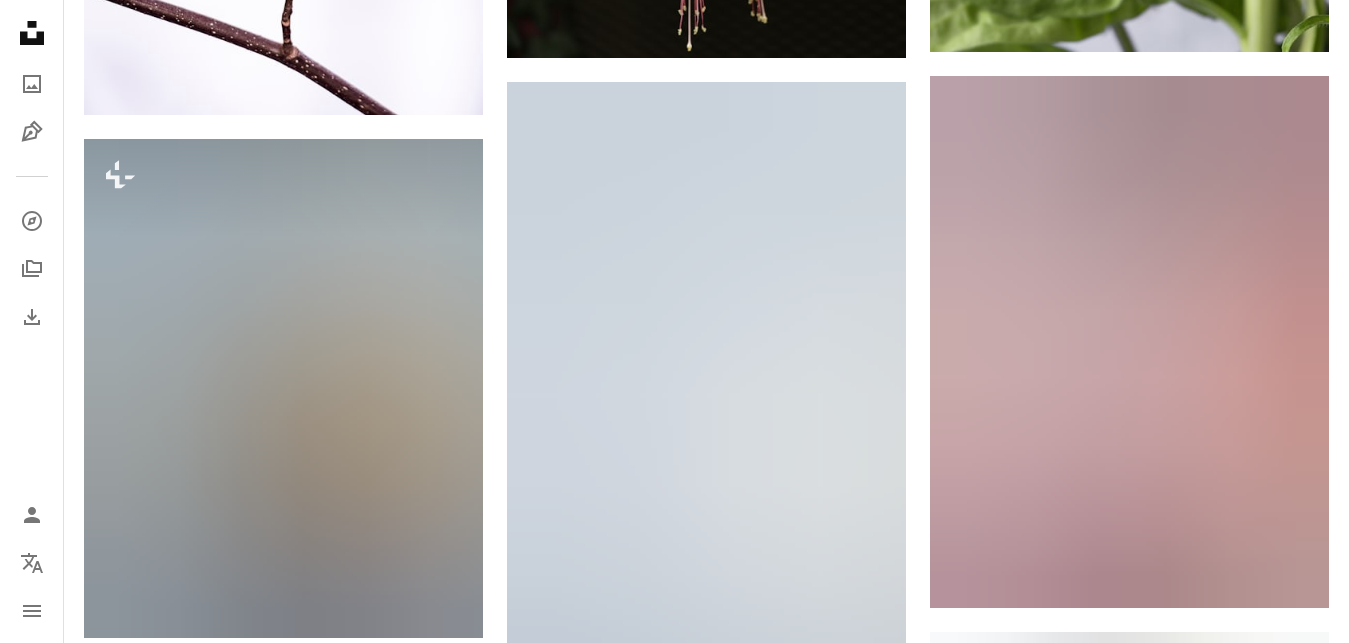scroll, scrollTop: 9973, scrollLeft: 0, axis: vertical 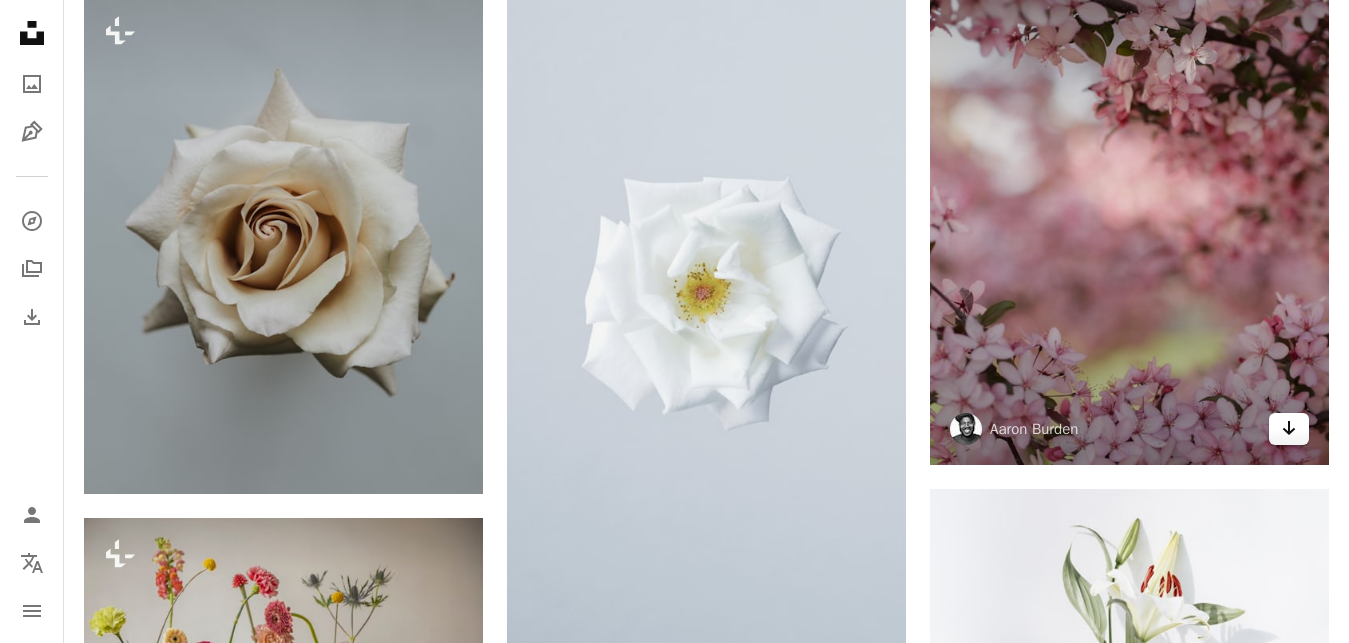 click on "Arrow pointing down" 